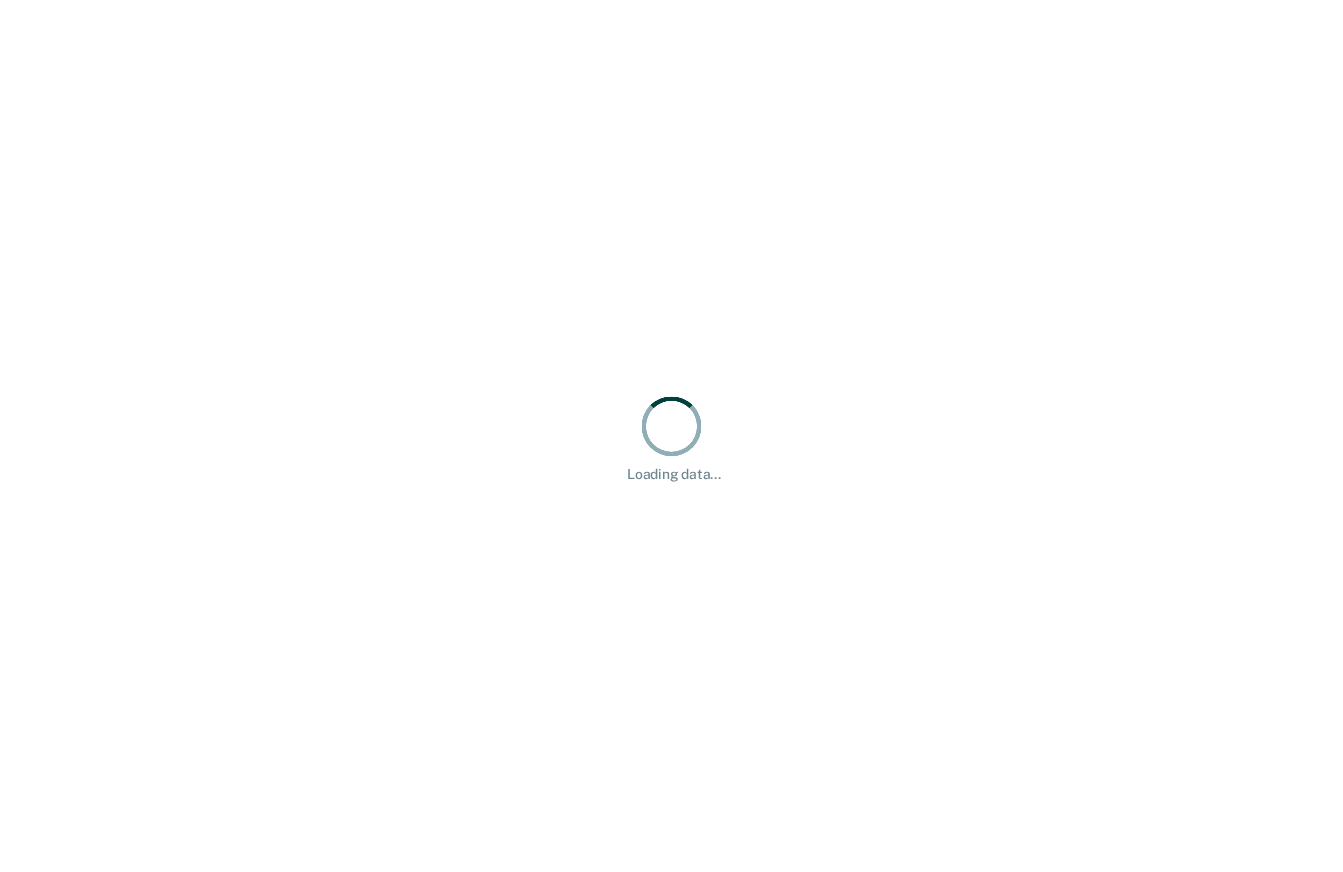 scroll, scrollTop: 0, scrollLeft: 0, axis: both 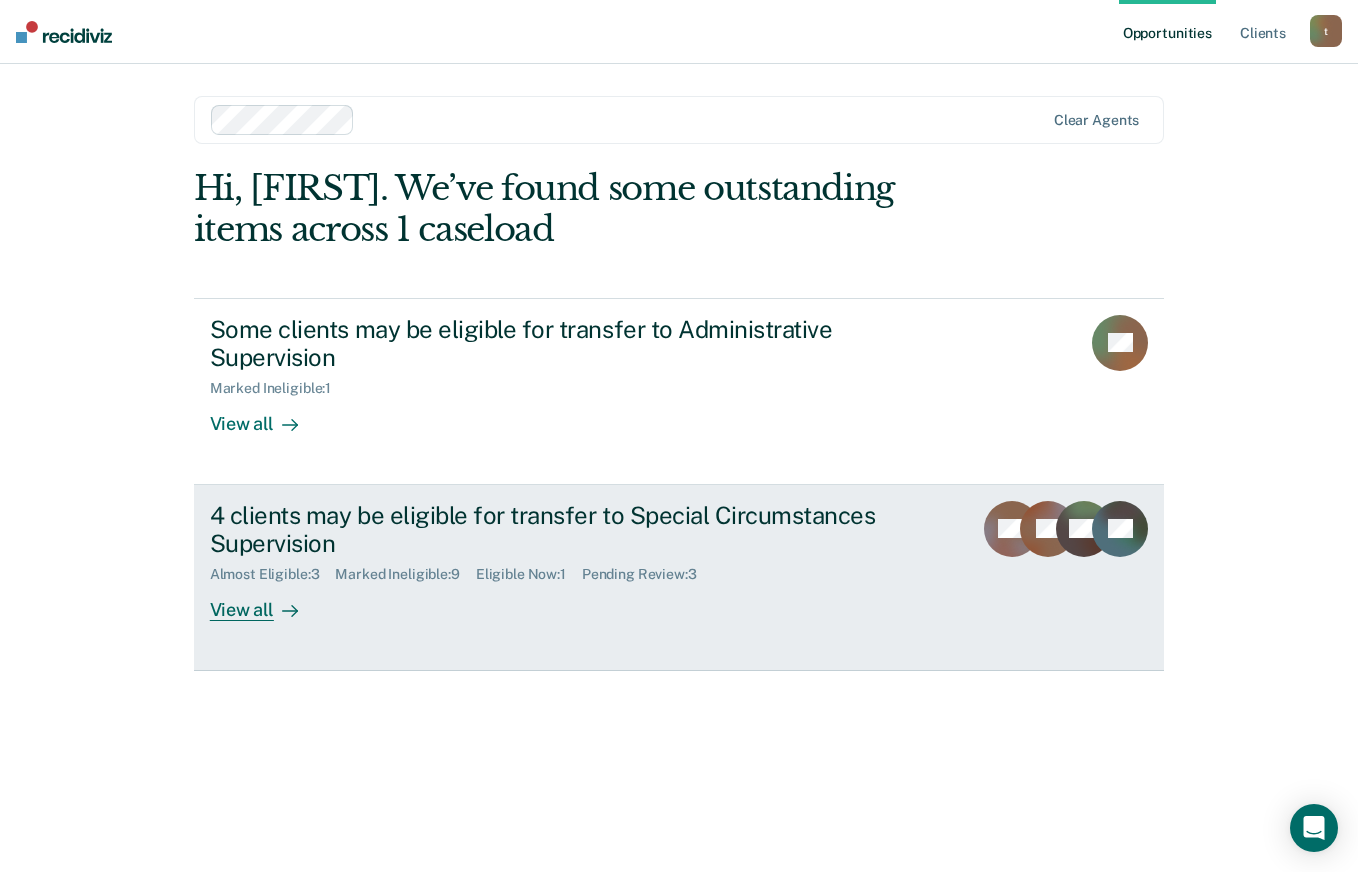 click on "4 clients may be eligible for transfer to Special Circumstances Supervision" at bounding box center (561, 530) 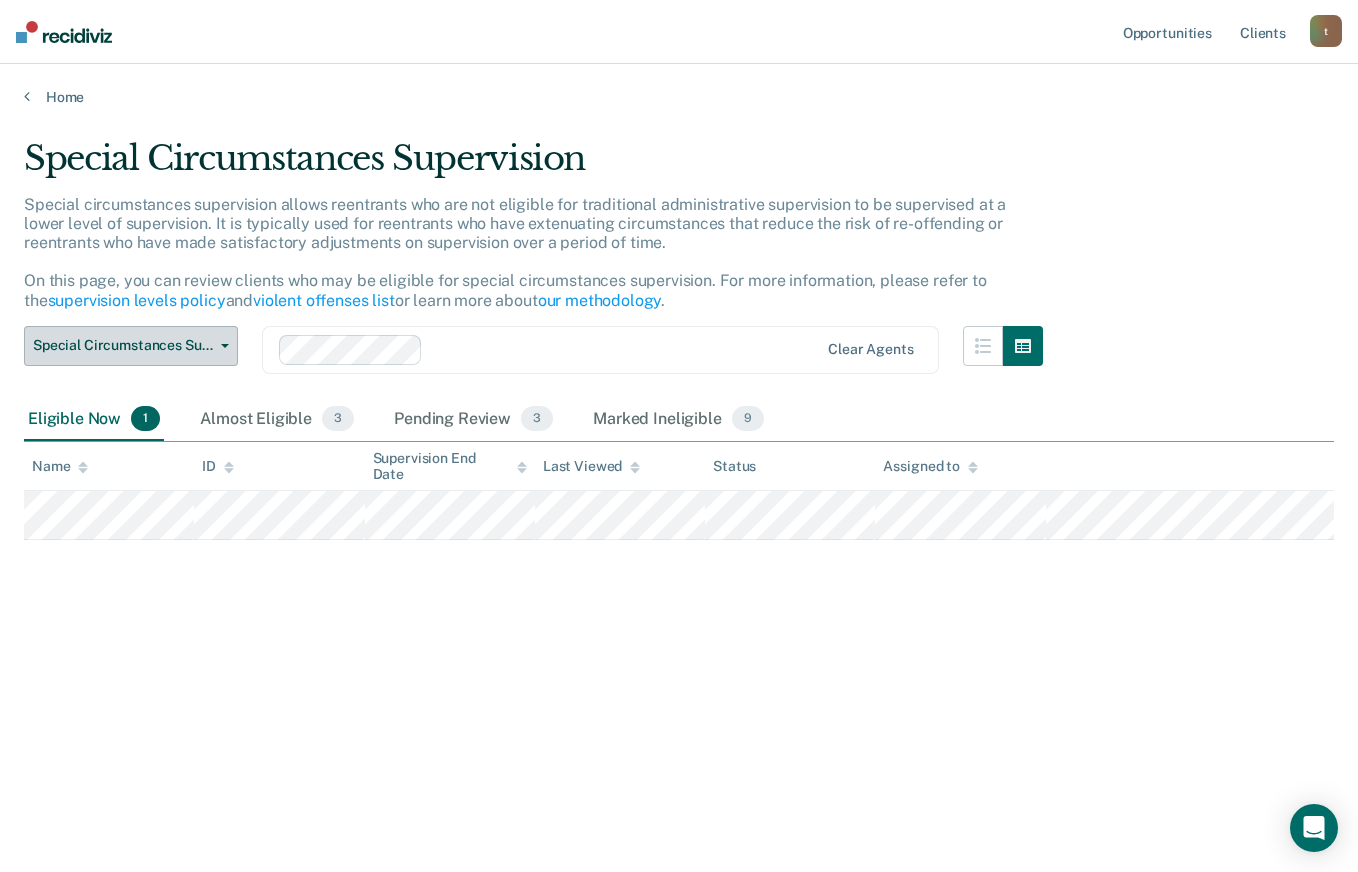 click on "Special Circumstances Supervision" at bounding box center (123, 345) 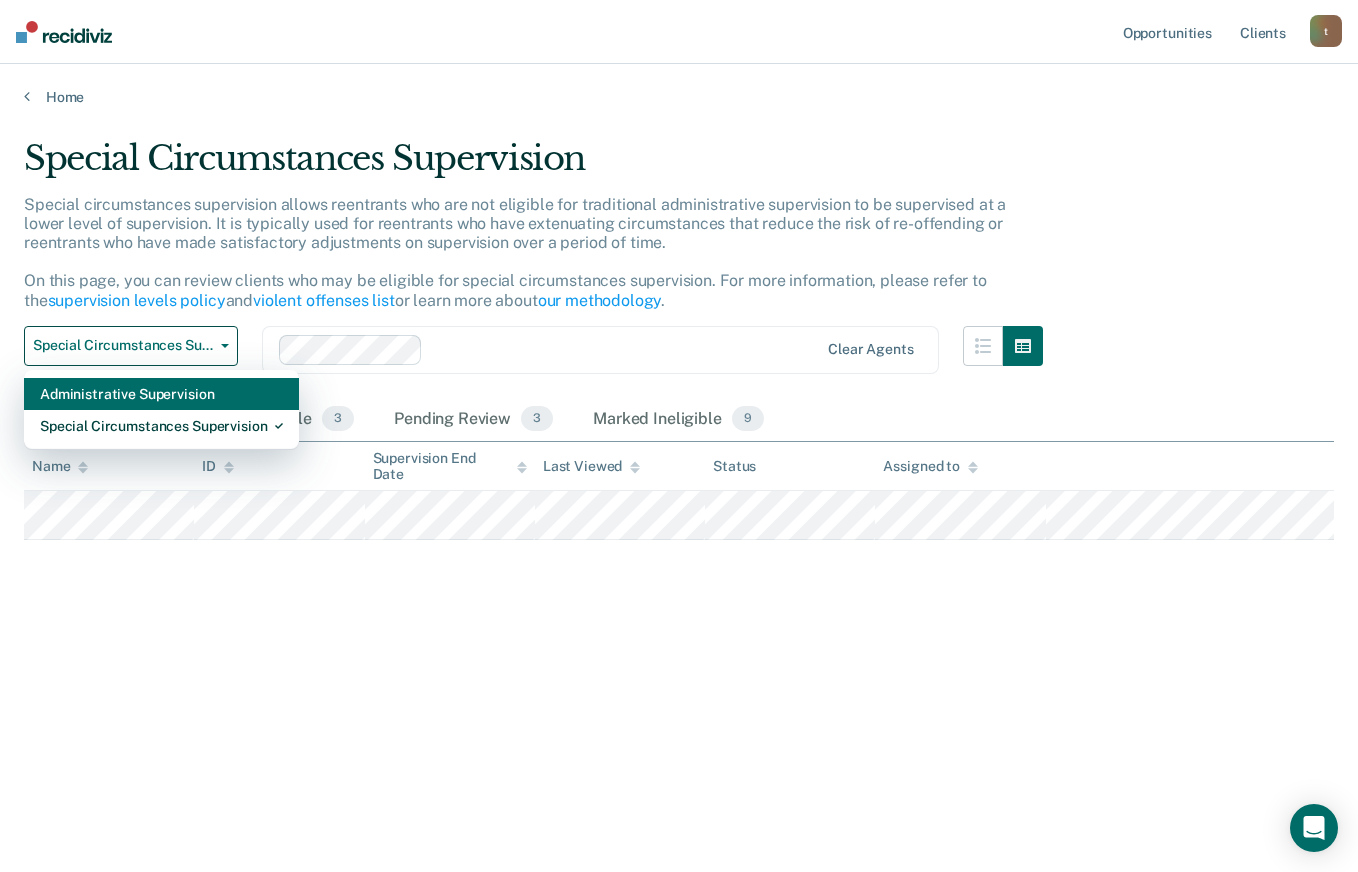 click on "Administrative Supervision" at bounding box center (161, 394) 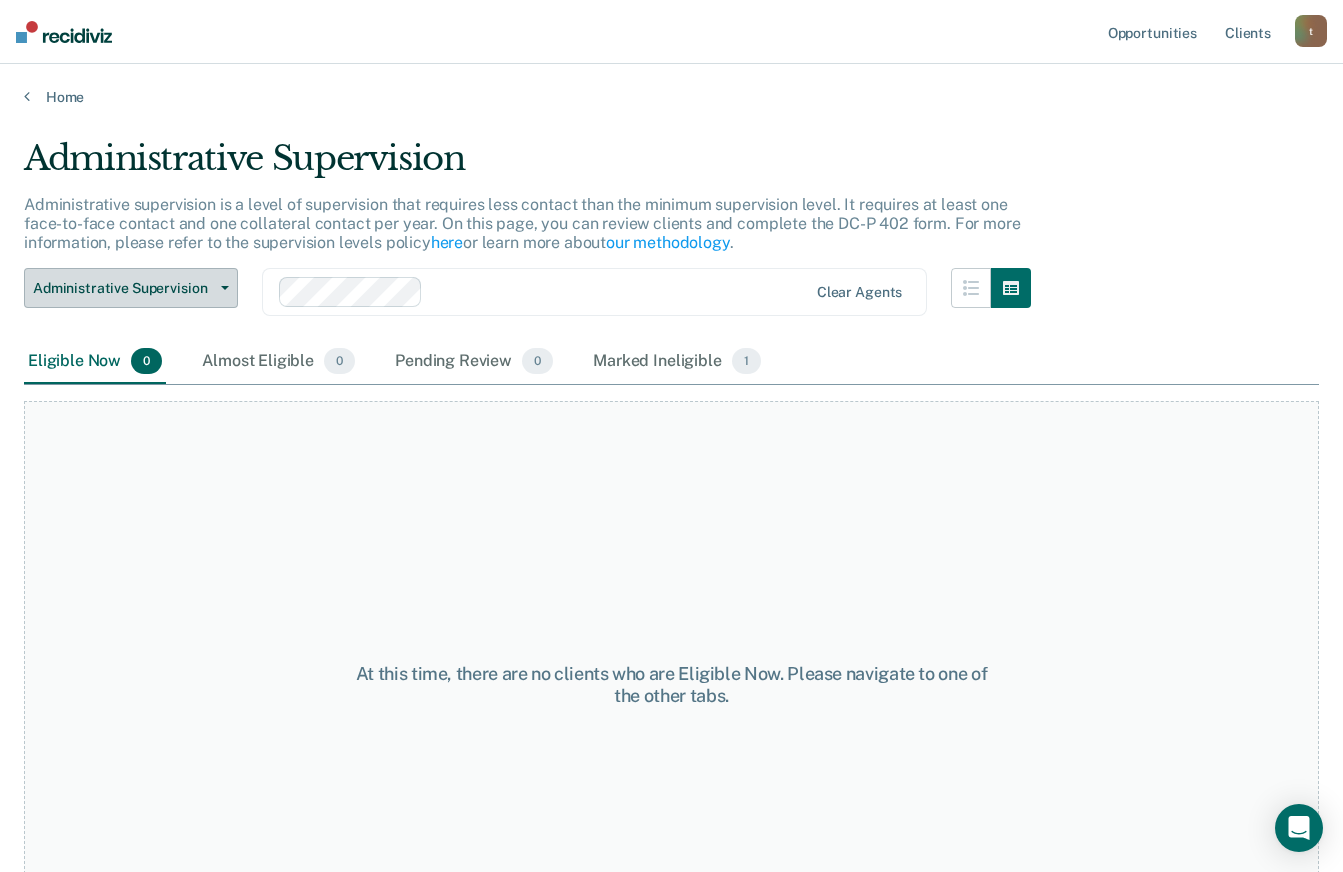 click 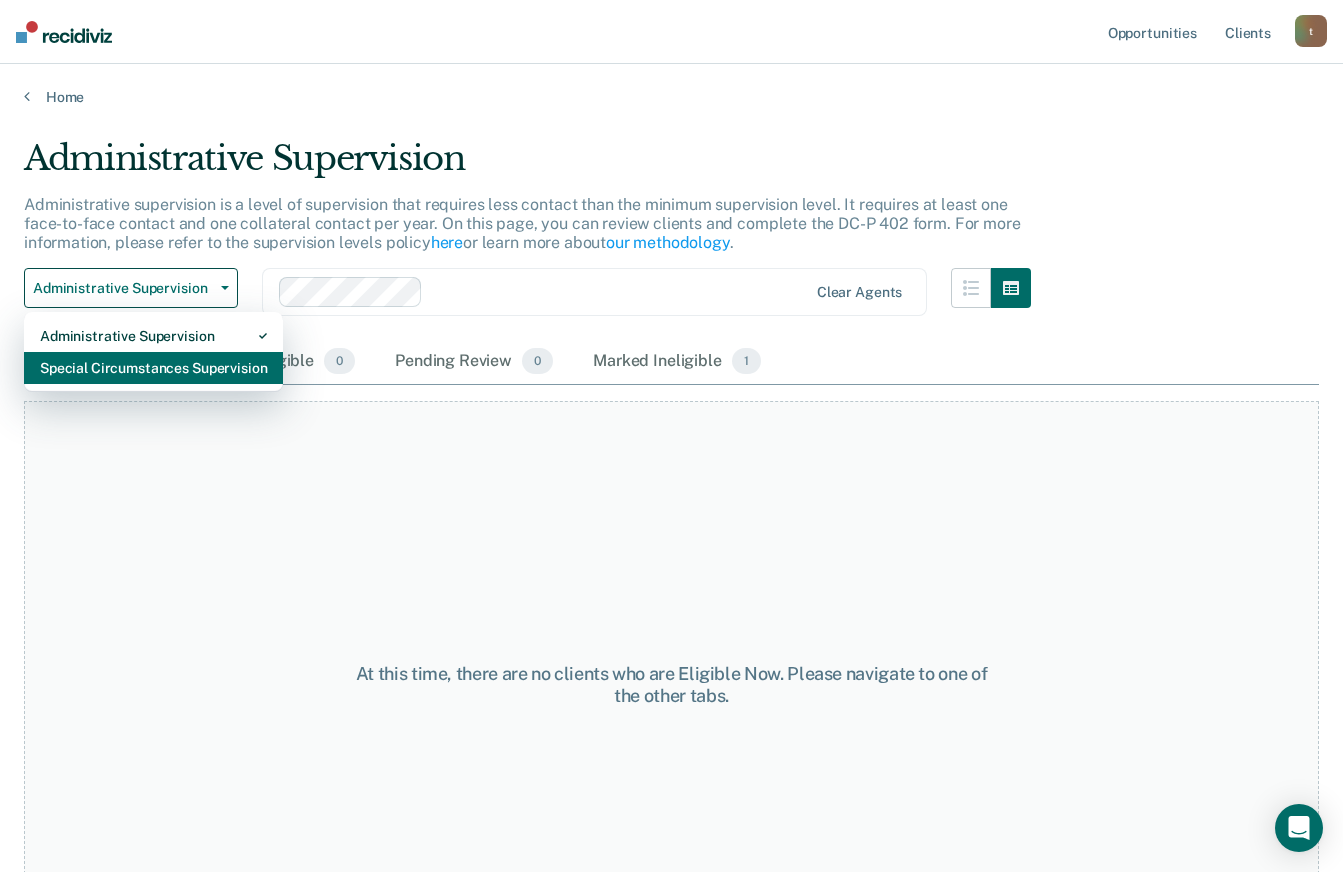 click on "Special Circumstances Supervision" at bounding box center (153, 368) 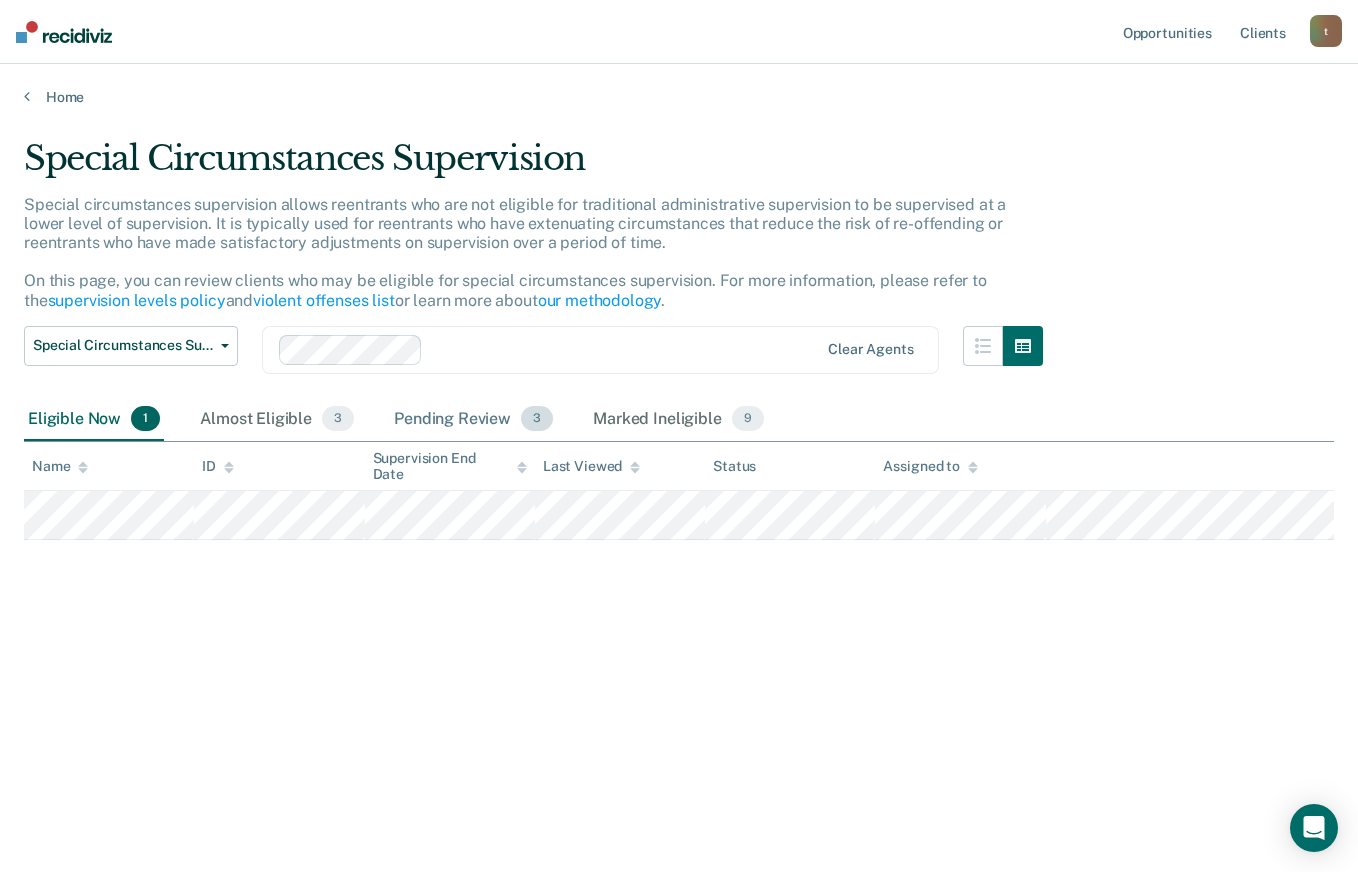 click on "Pending Review 3" at bounding box center (473, 420) 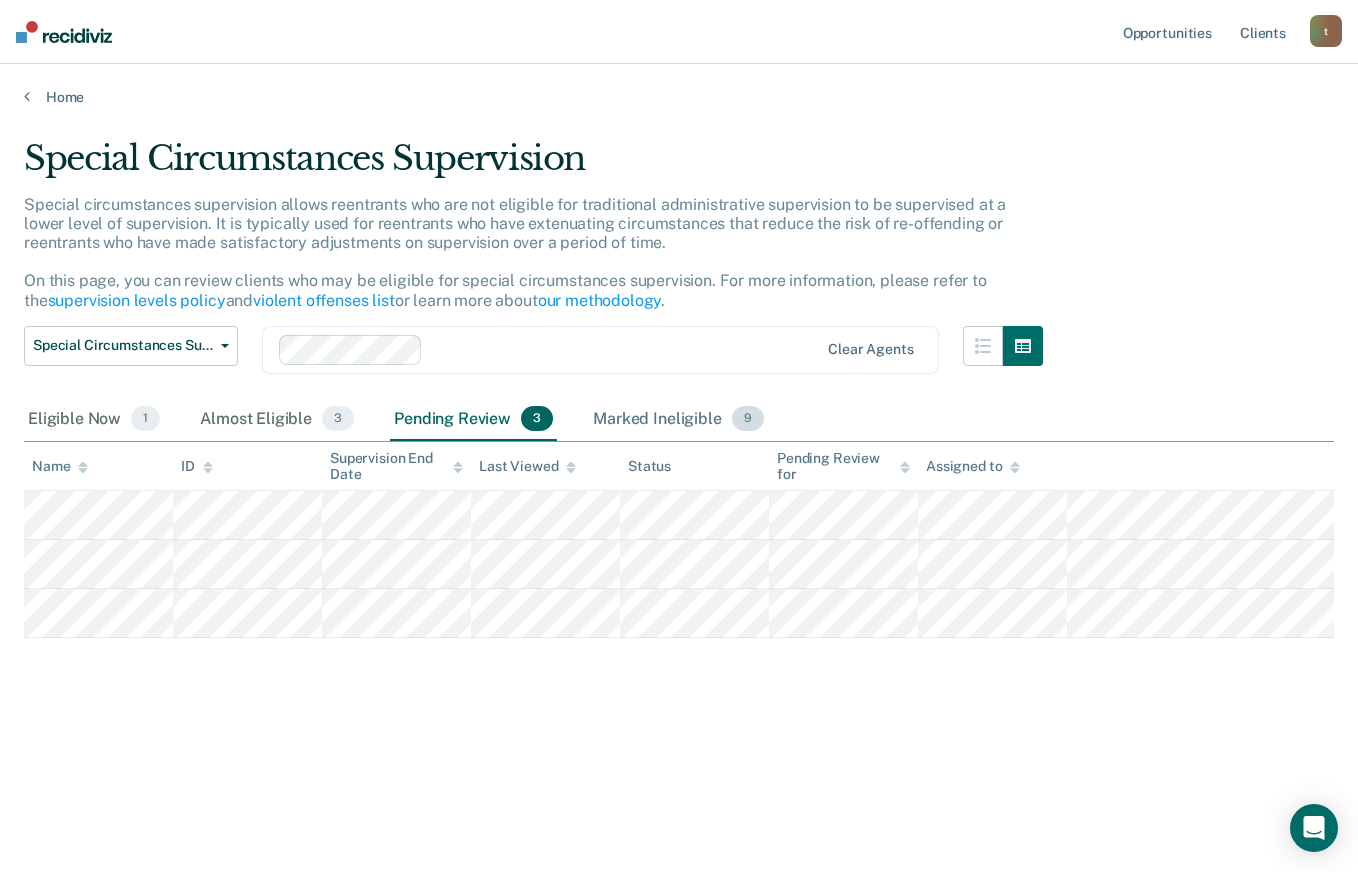 click on "Marked Ineligible 9" at bounding box center [678, 420] 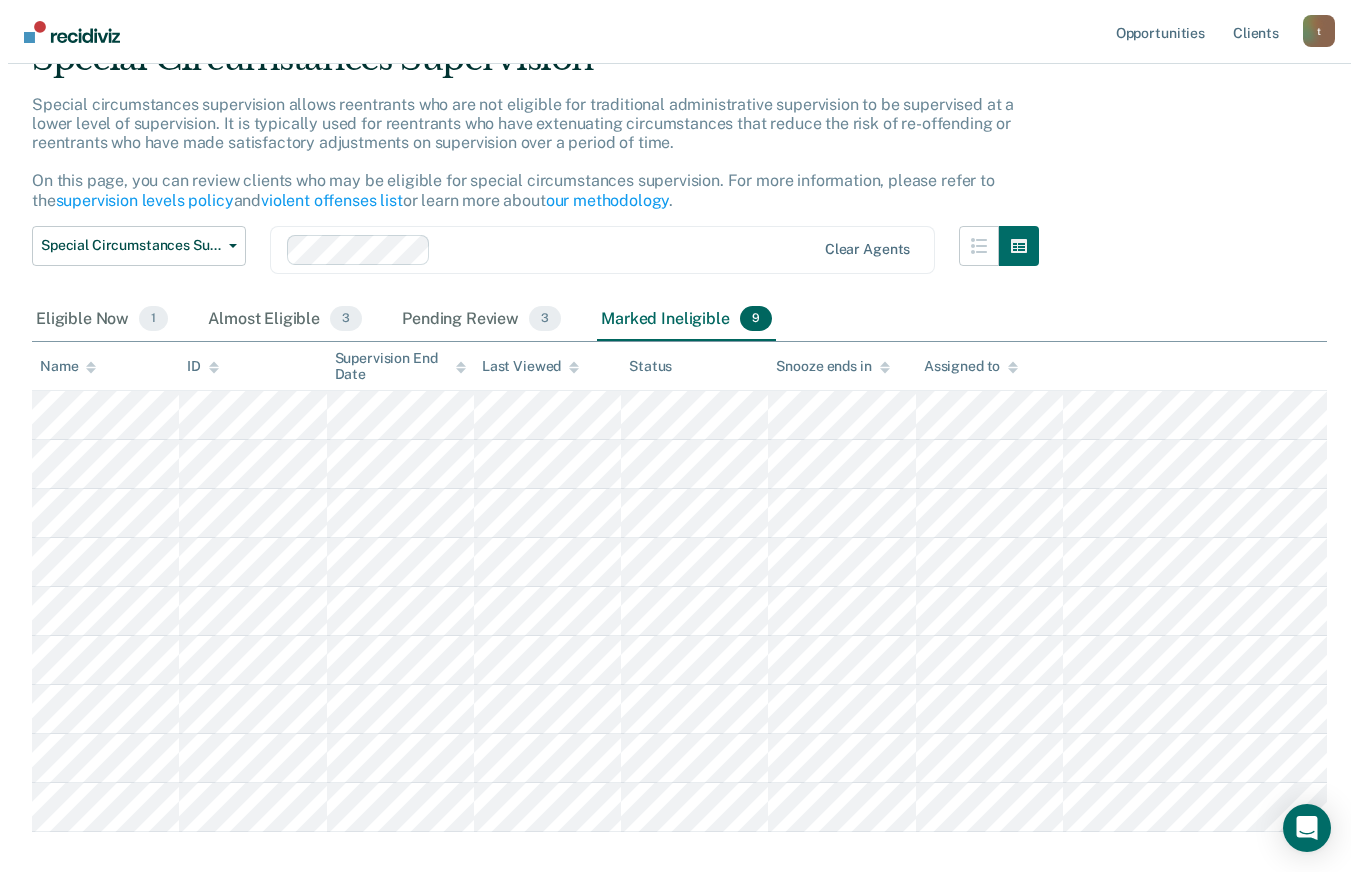 scroll, scrollTop: 0, scrollLeft: 0, axis: both 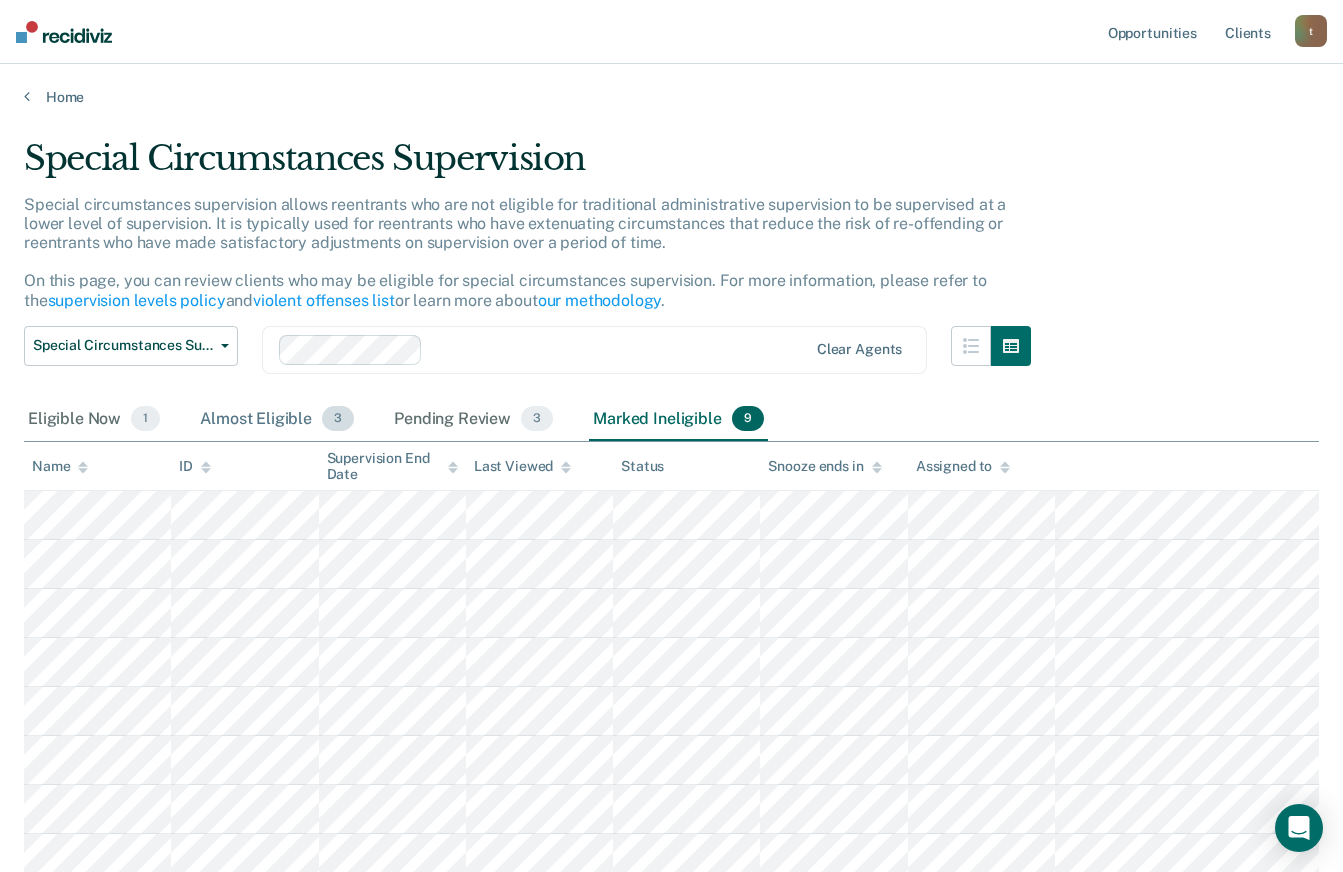 click on "Almost Eligible 3" at bounding box center [277, 420] 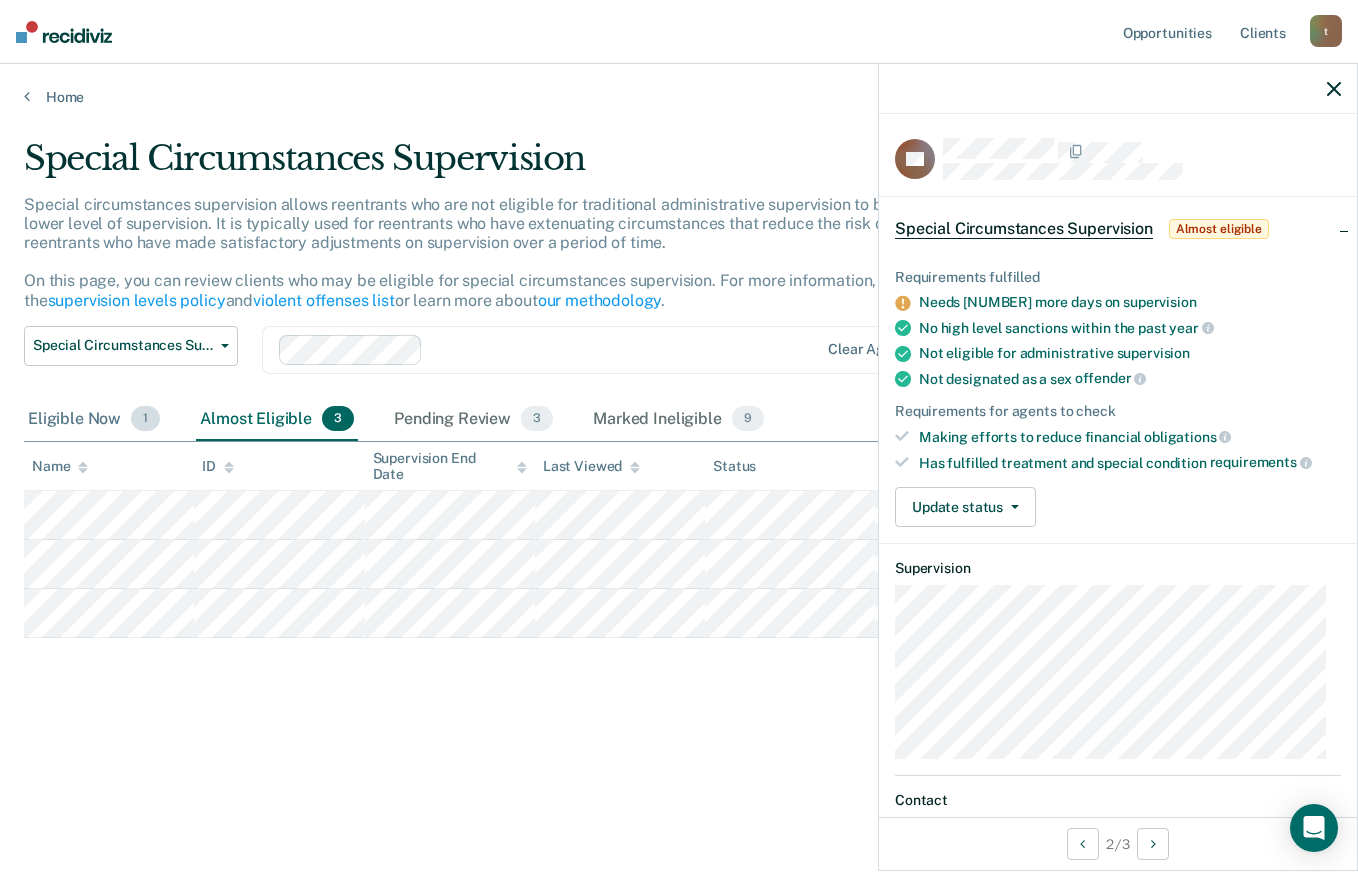 click on "Eligible Now 1" at bounding box center [94, 420] 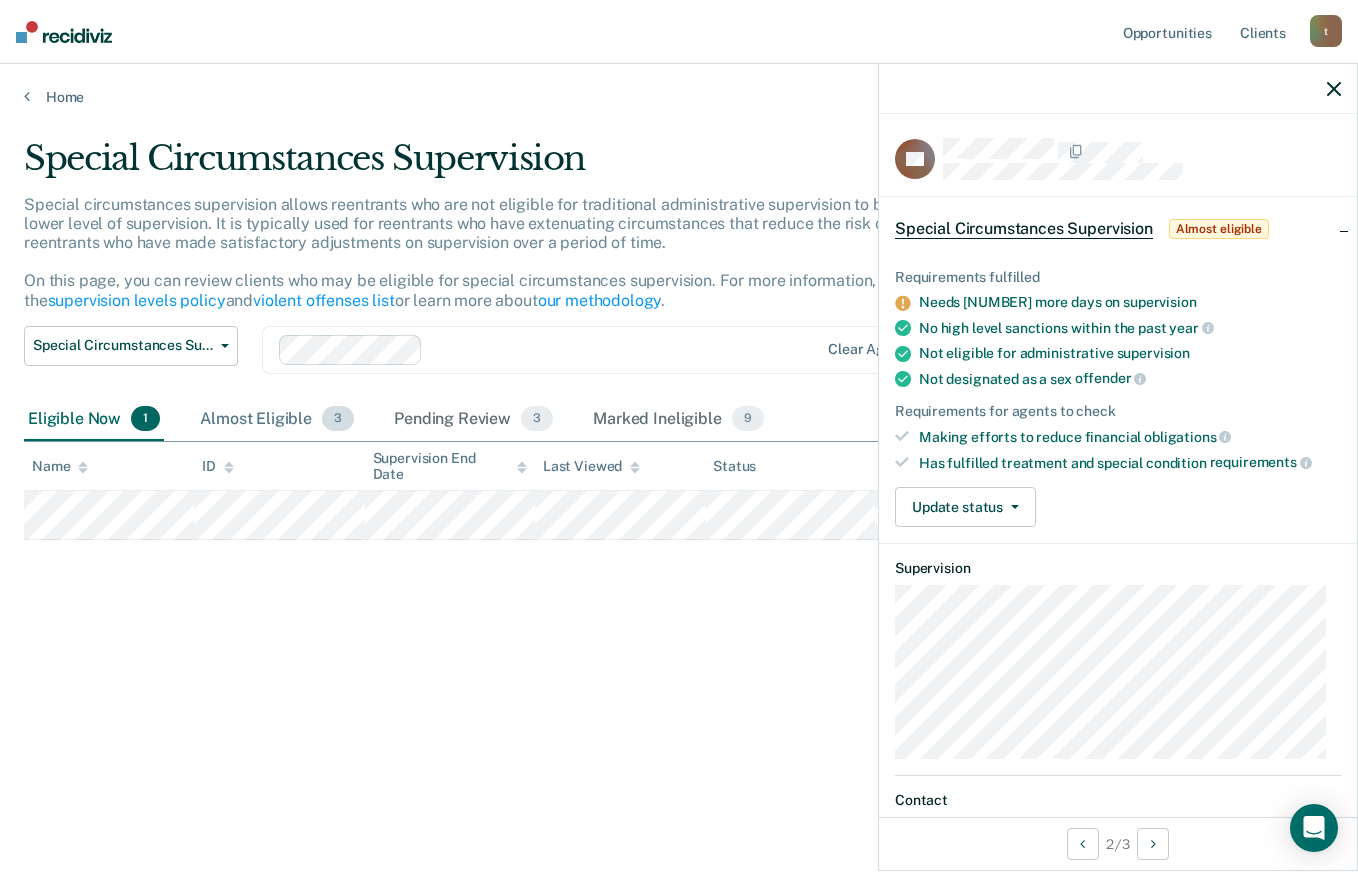 click on "Almost Eligible 3" at bounding box center (277, 420) 